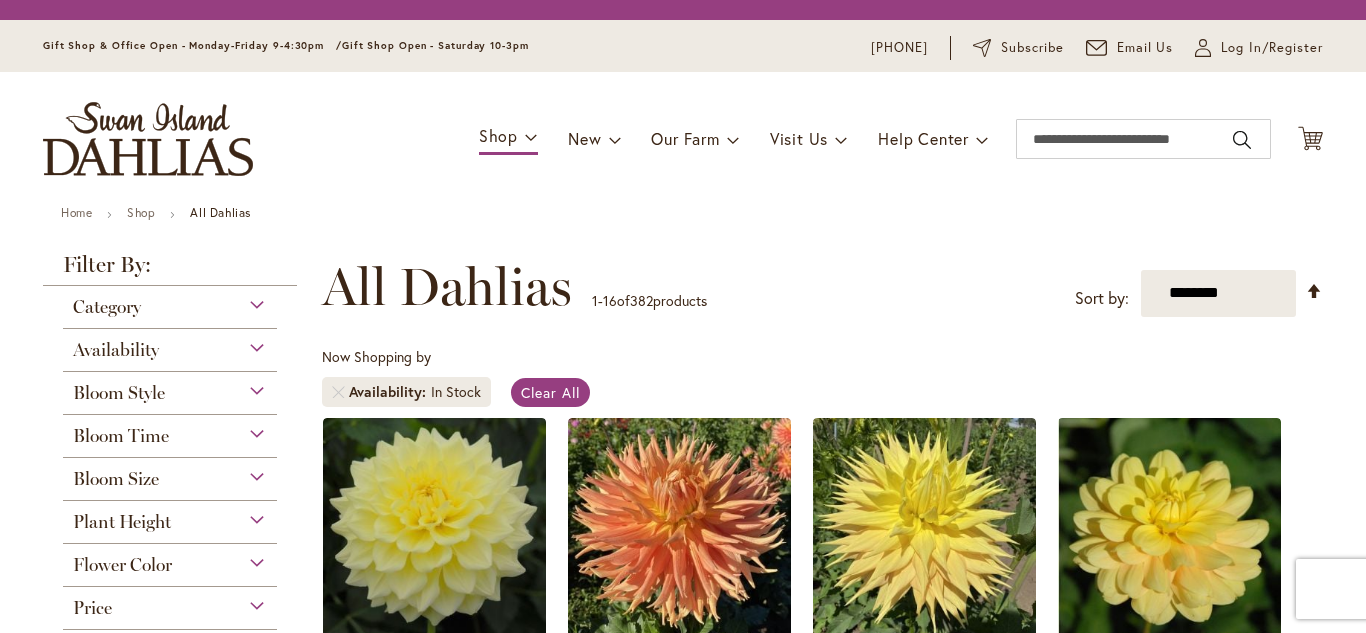 scroll, scrollTop: 0, scrollLeft: 0, axis: both 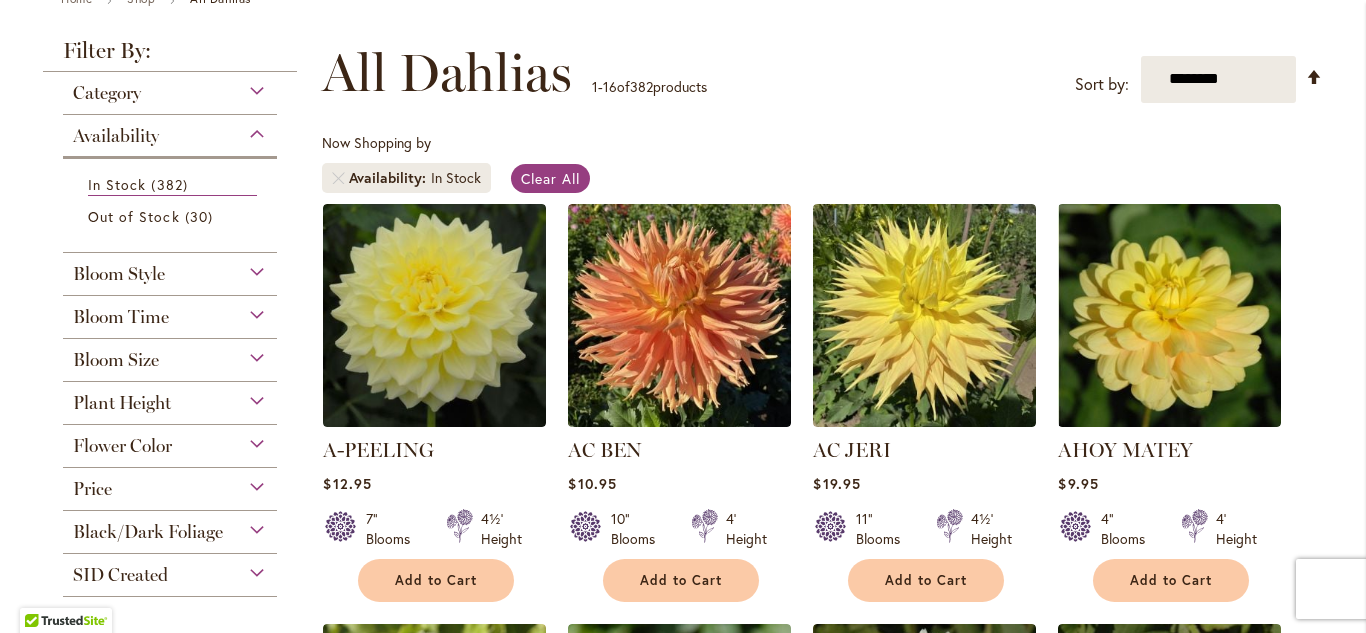type on "**********" 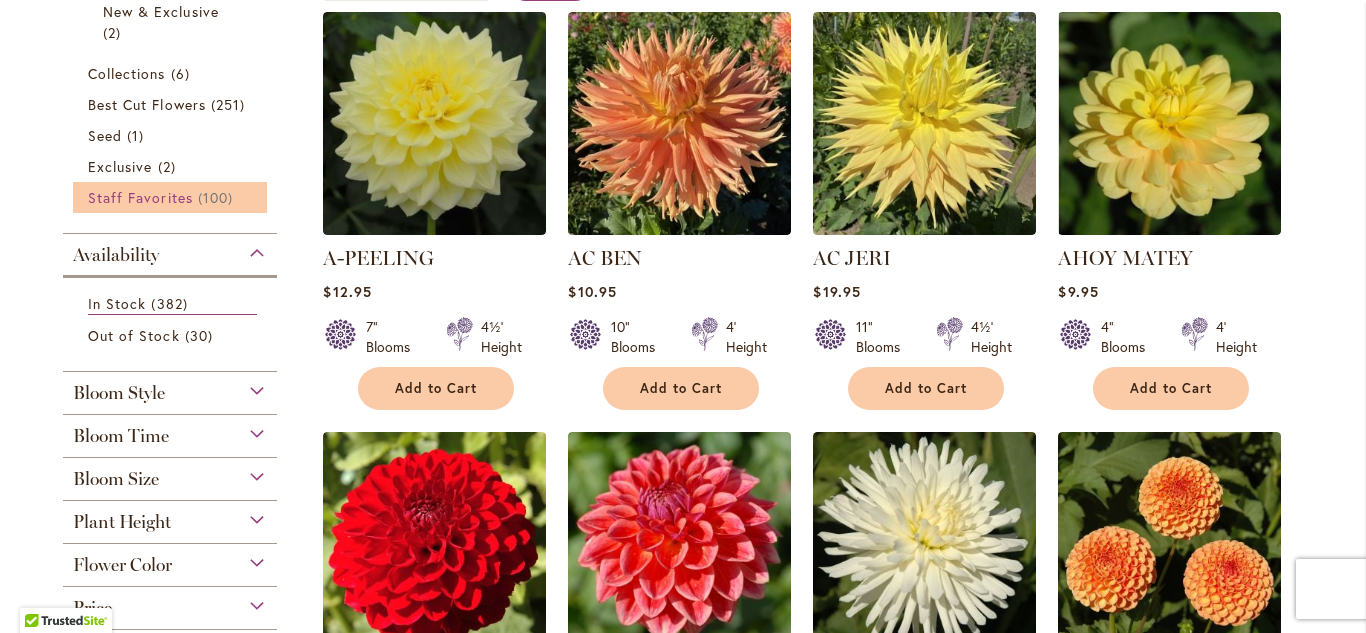 scroll, scrollTop: 630, scrollLeft: 0, axis: vertical 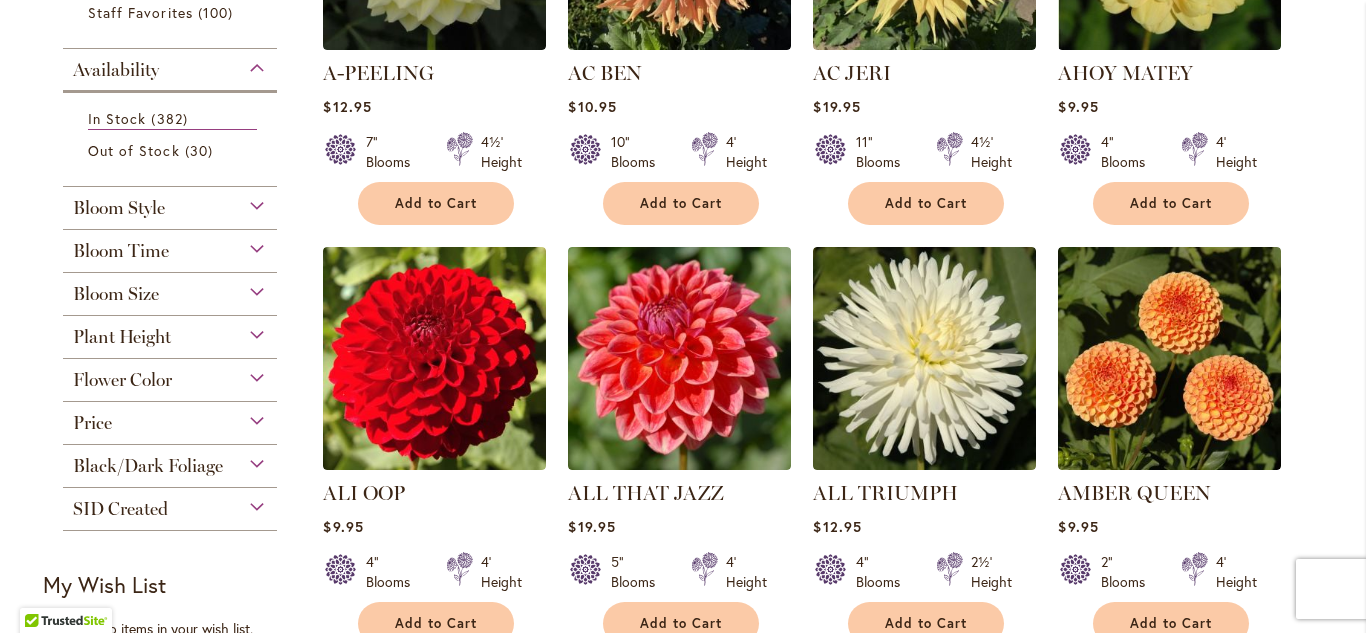 click on "Bloom Size" at bounding box center (170, 289) 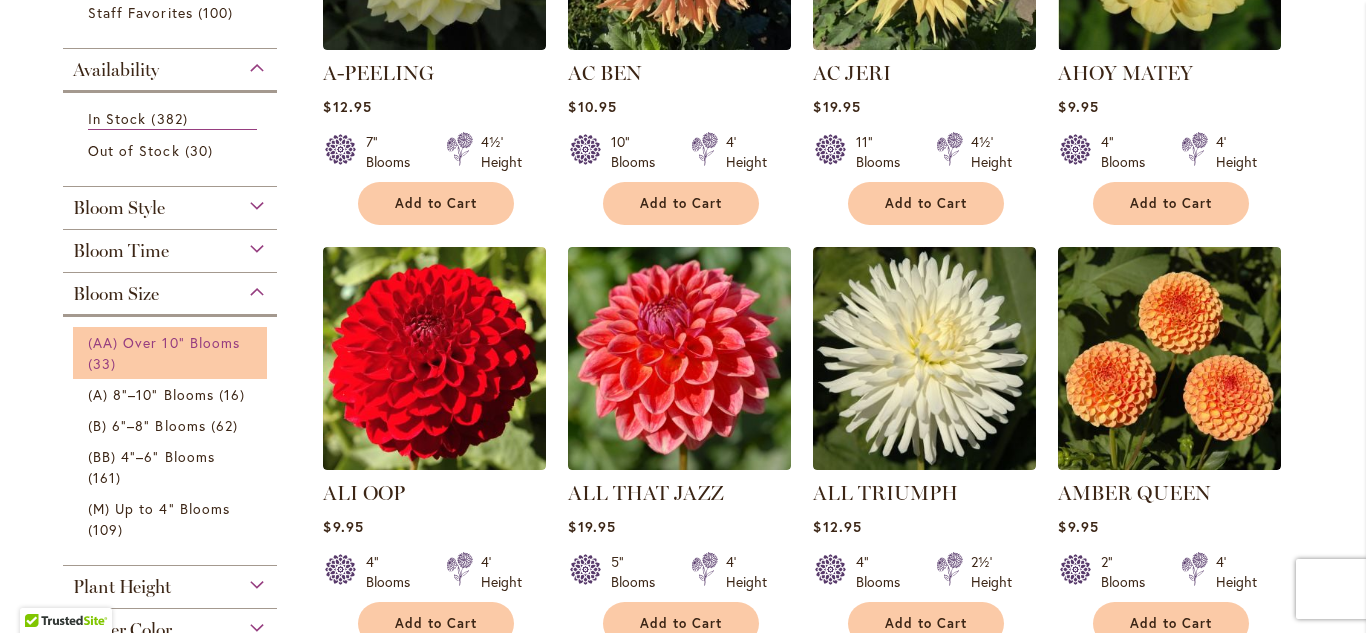 click on "(AA) Over 10" Blooms
33
items" at bounding box center [172, 353] 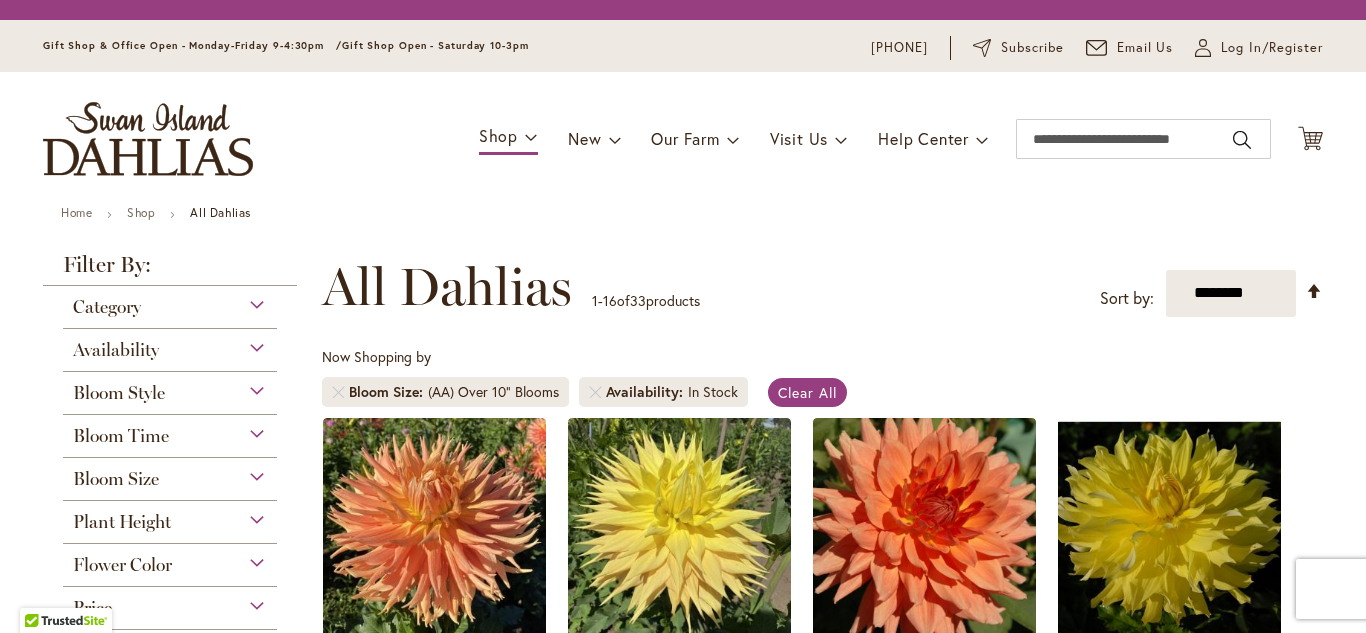 scroll, scrollTop: 0, scrollLeft: 0, axis: both 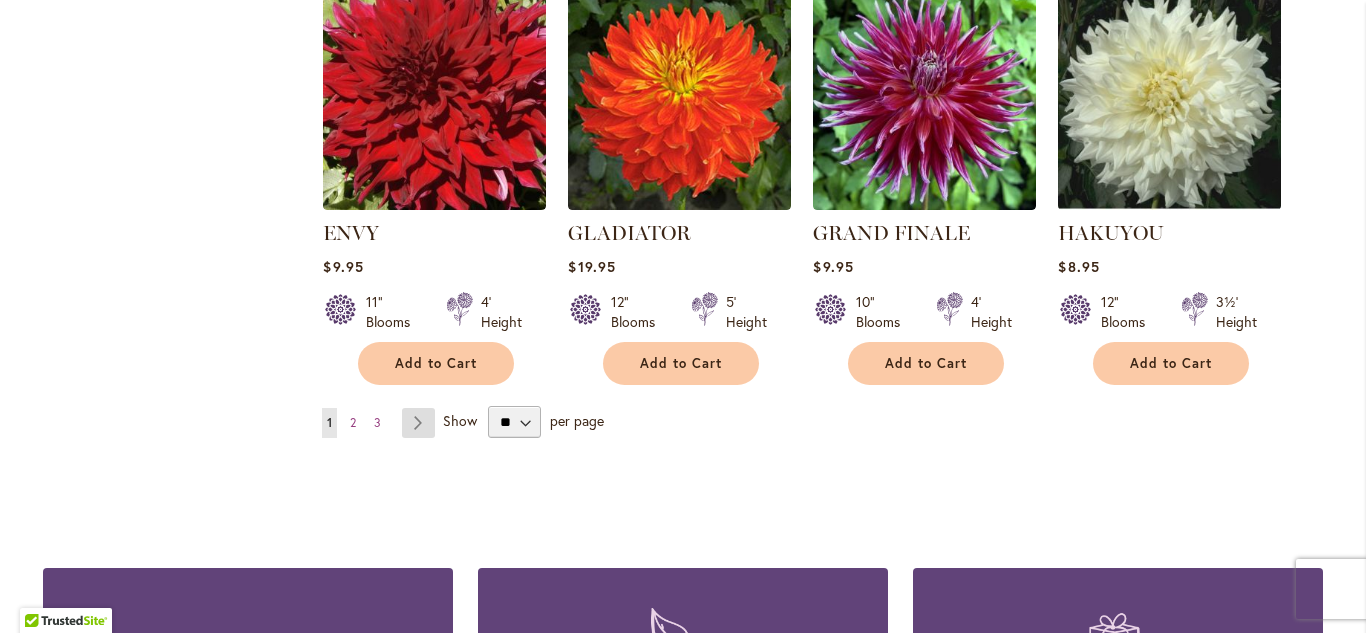type on "**********" 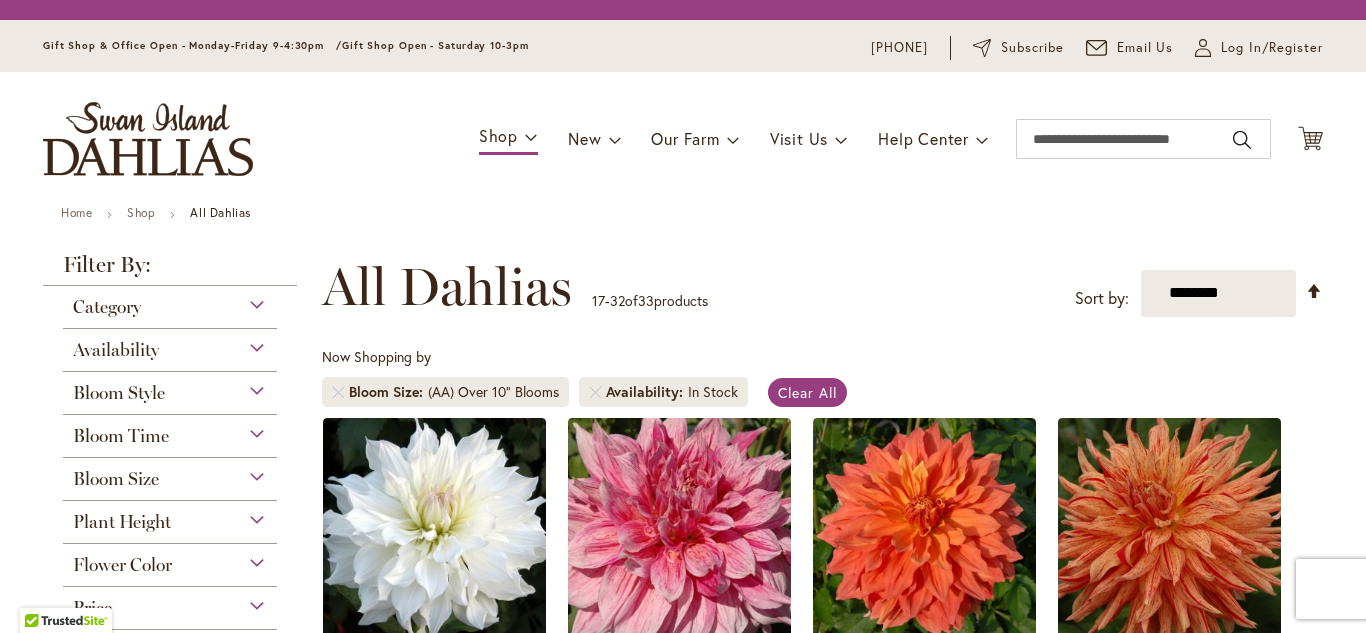 scroll, scrollTop: 0, scrollLeft: 0, axis: both 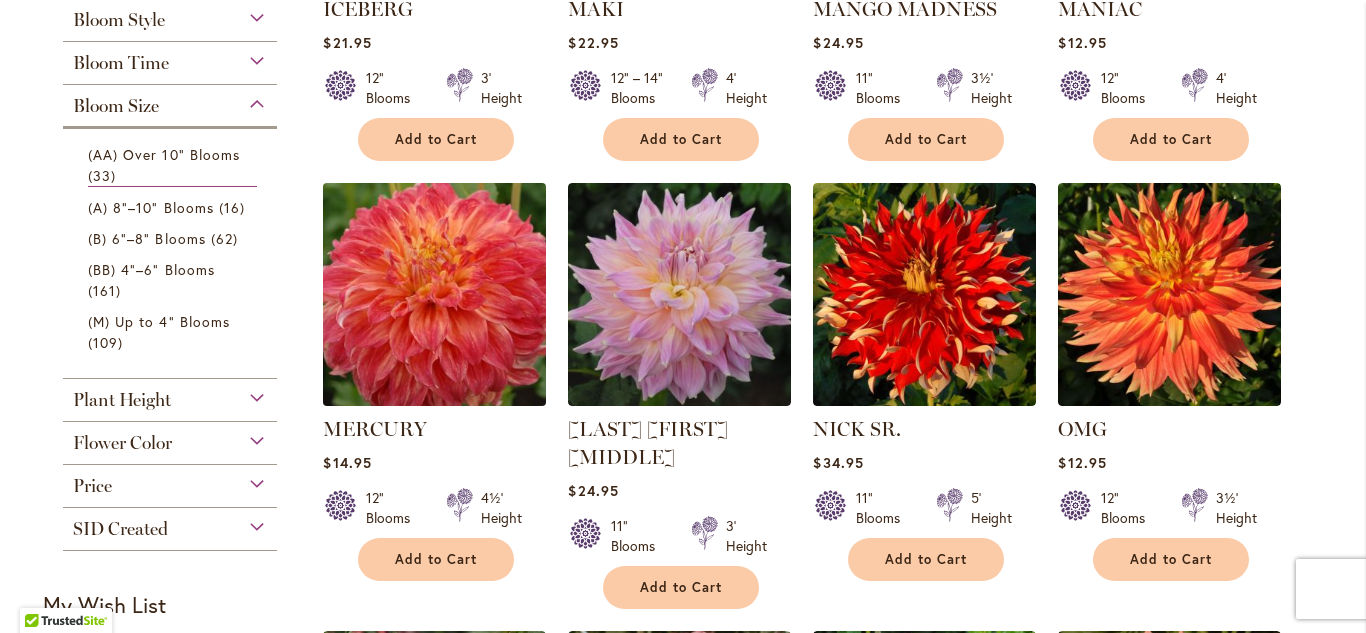 type on "**********" 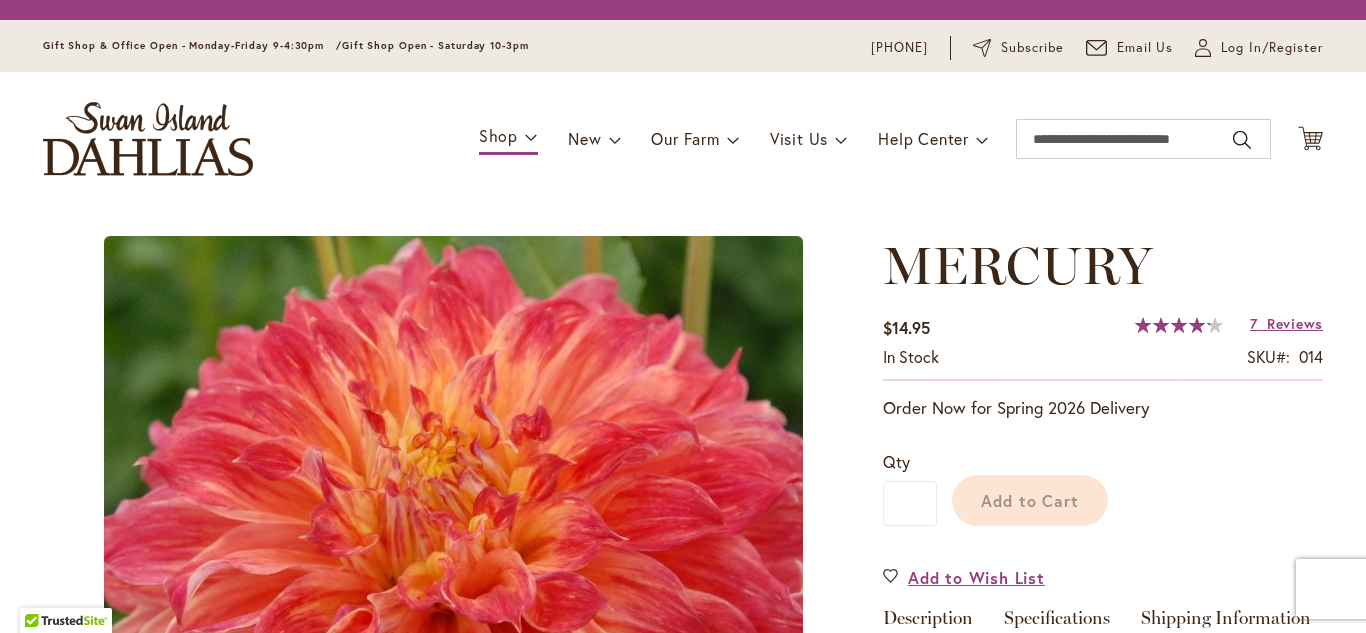 scroll, scrollTop: 0, scrollLeft: 0, axis: both 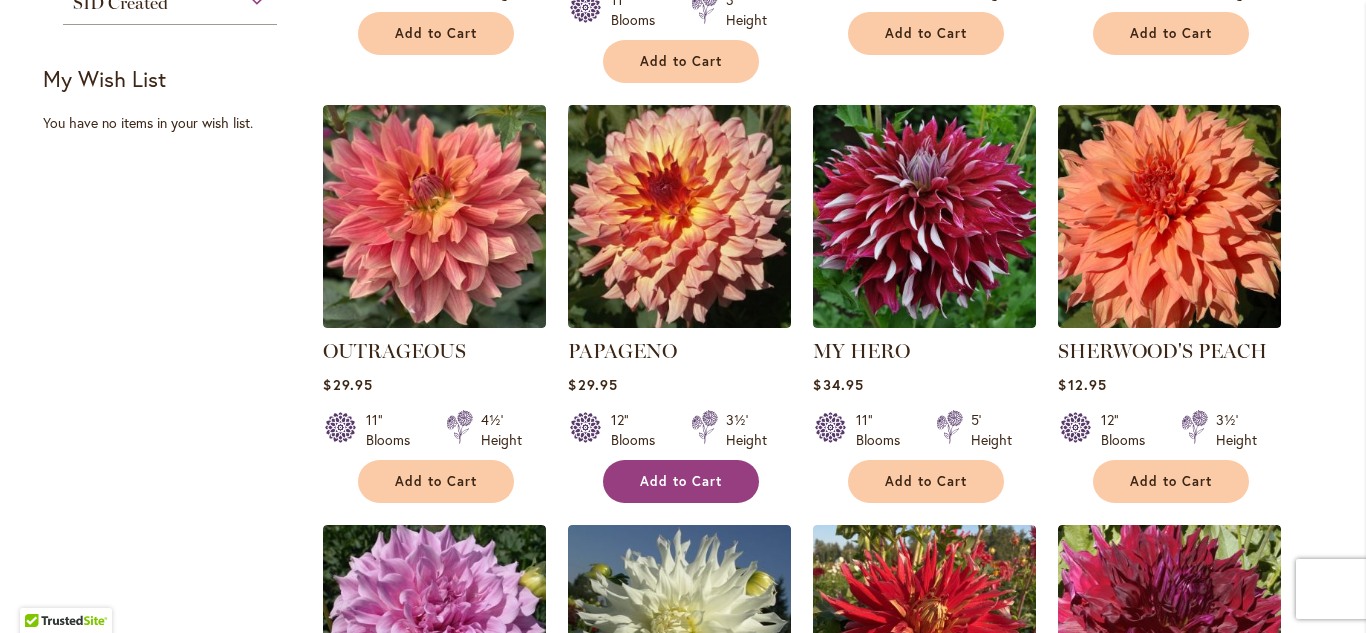 type on "**********" 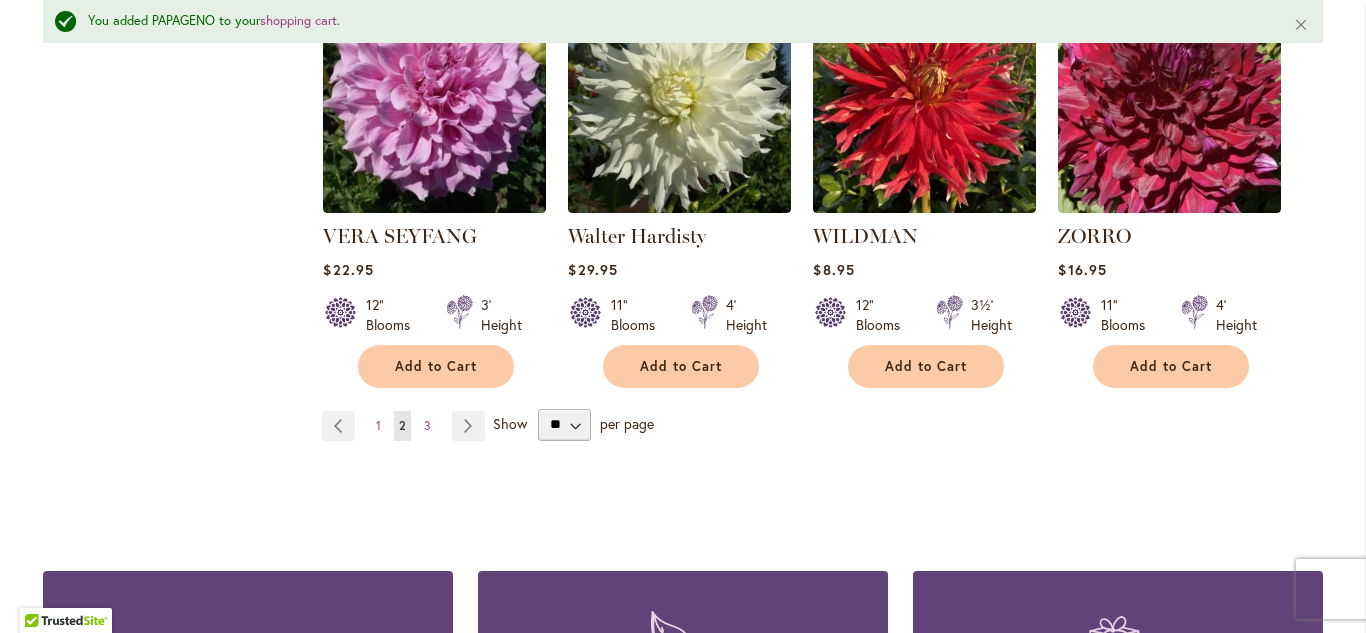 scroll, scrollTop: 1809, scrollLeft: 0, axis: vertical 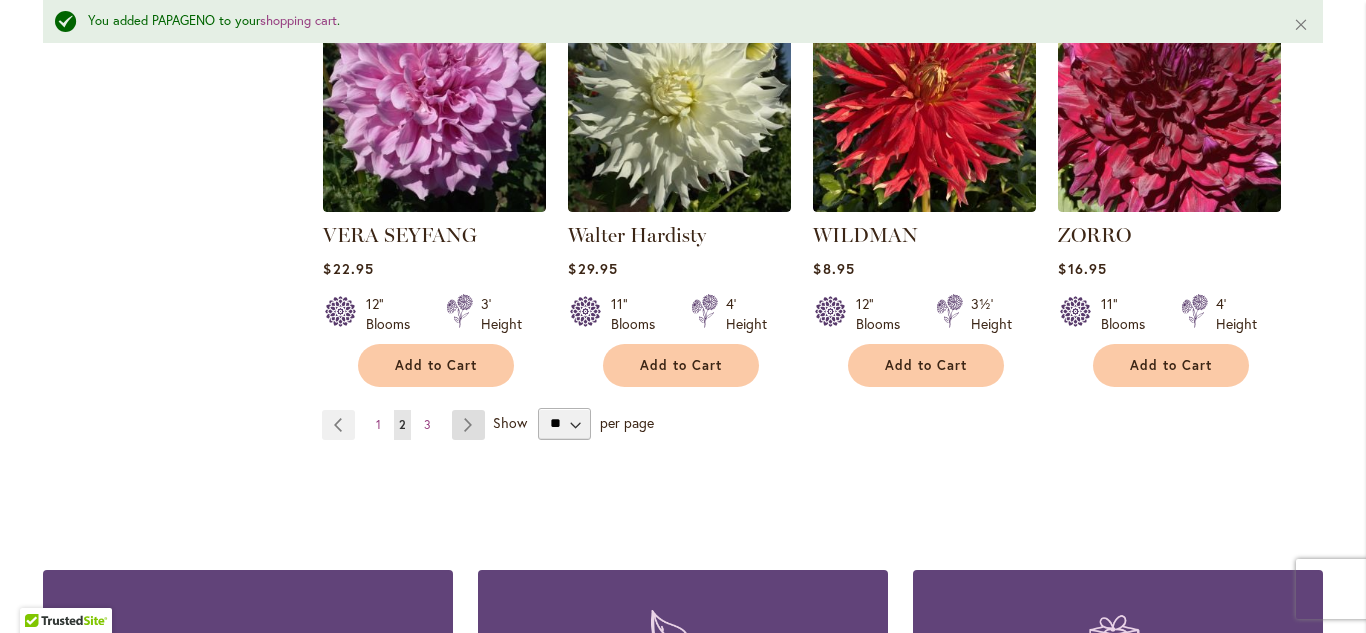 click on "Page
Next" at bounding box center (468, 425) 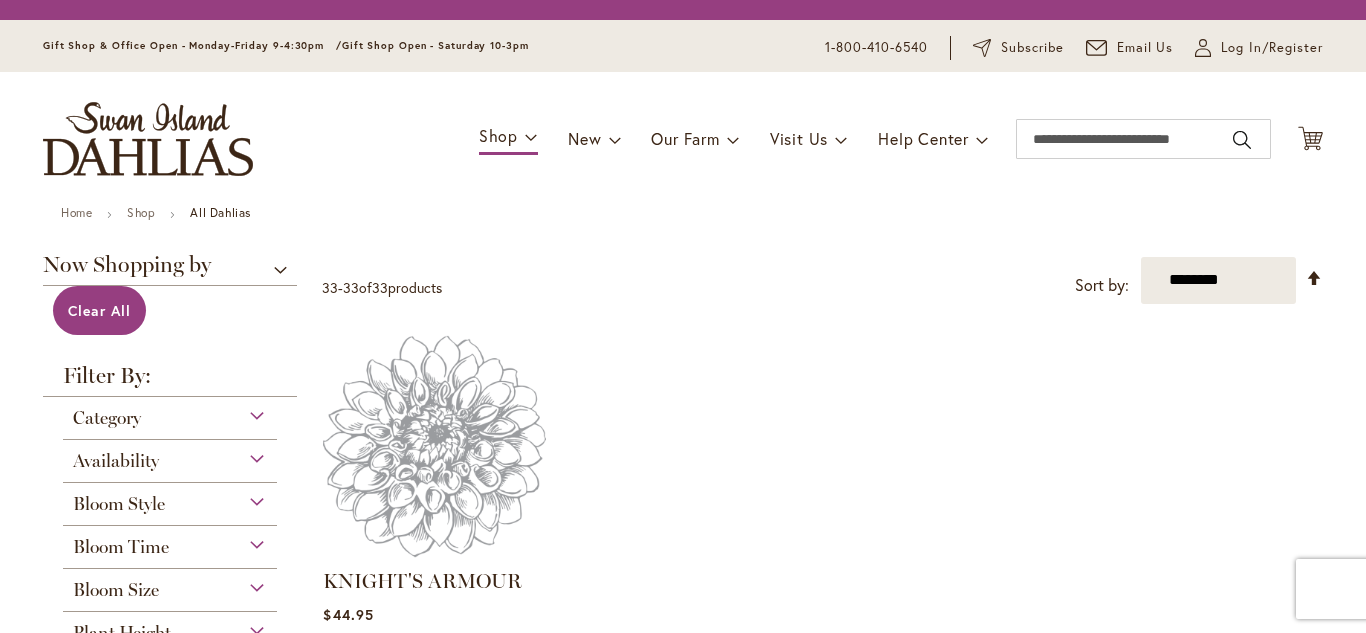 scroll, scrollTop: 0, scrollLeft: 0, axis: both 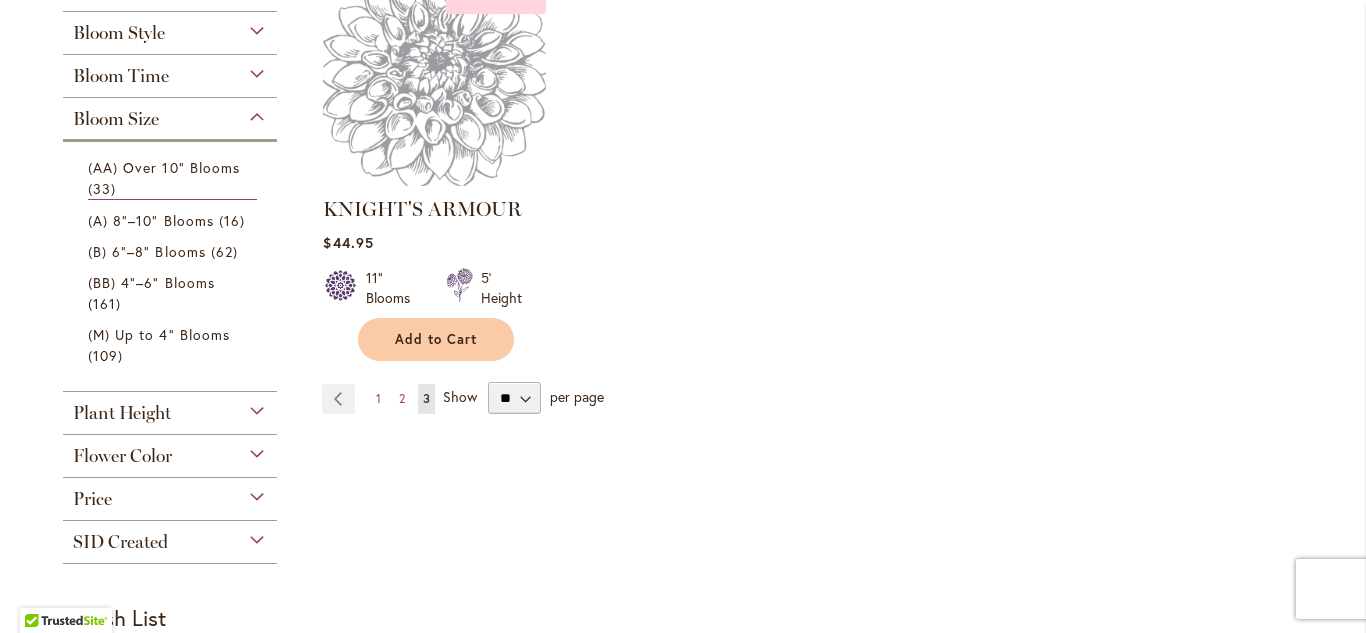 type on "**********" 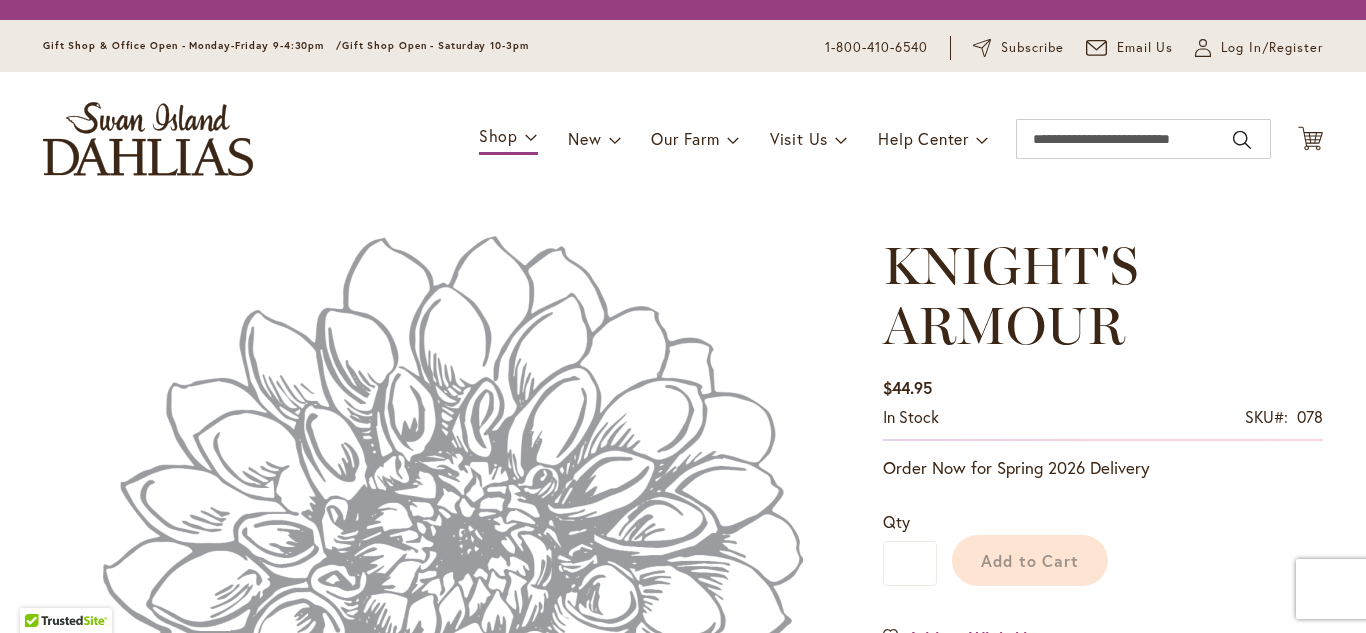 scroll, scrollTop: 0, scrollLeft: 0, axis: both 